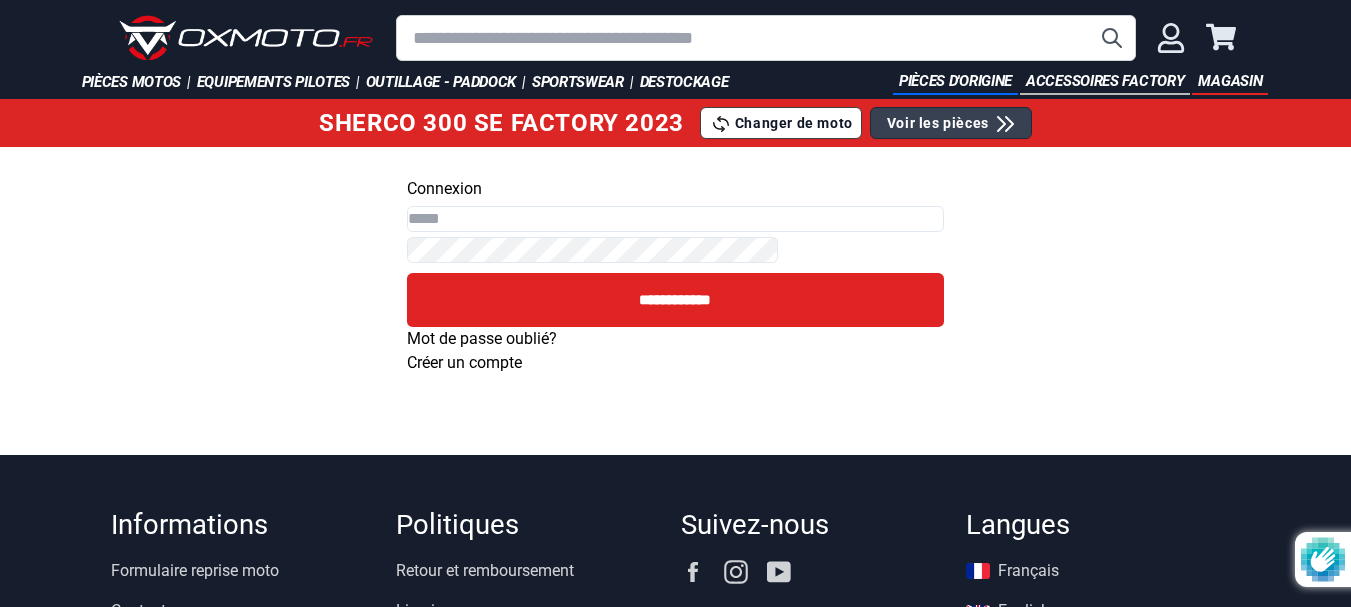 scroll, scrollTop: 0, scrollLeft: 0, axis: both 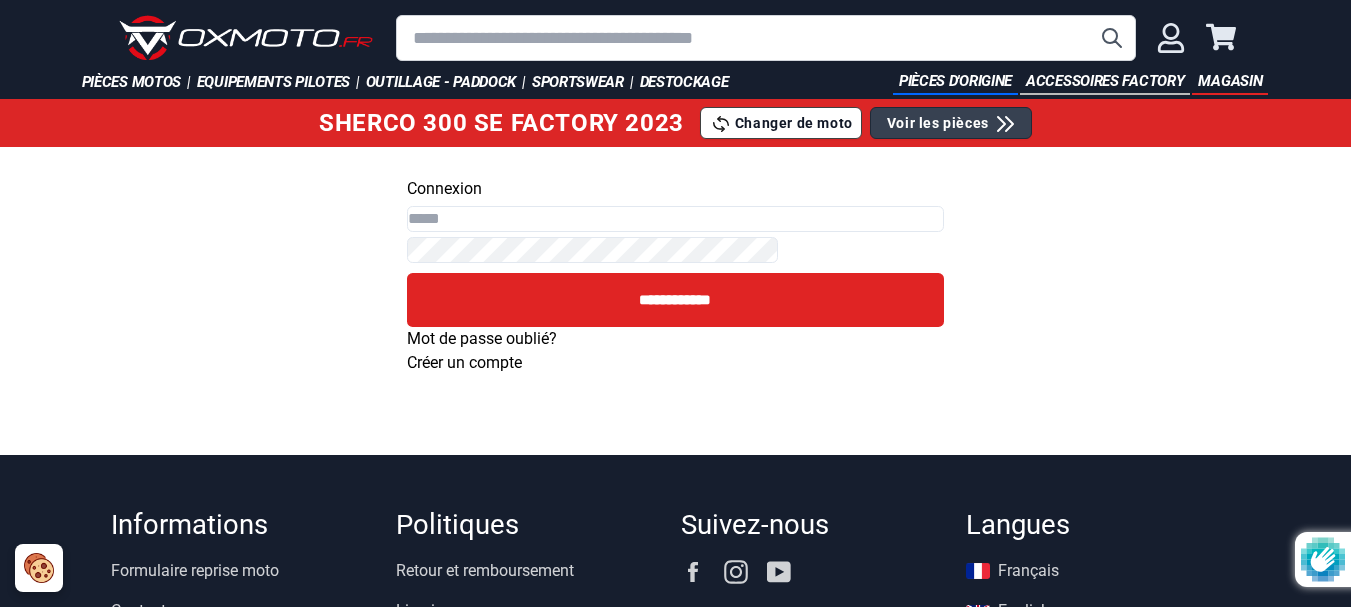type on "**********" 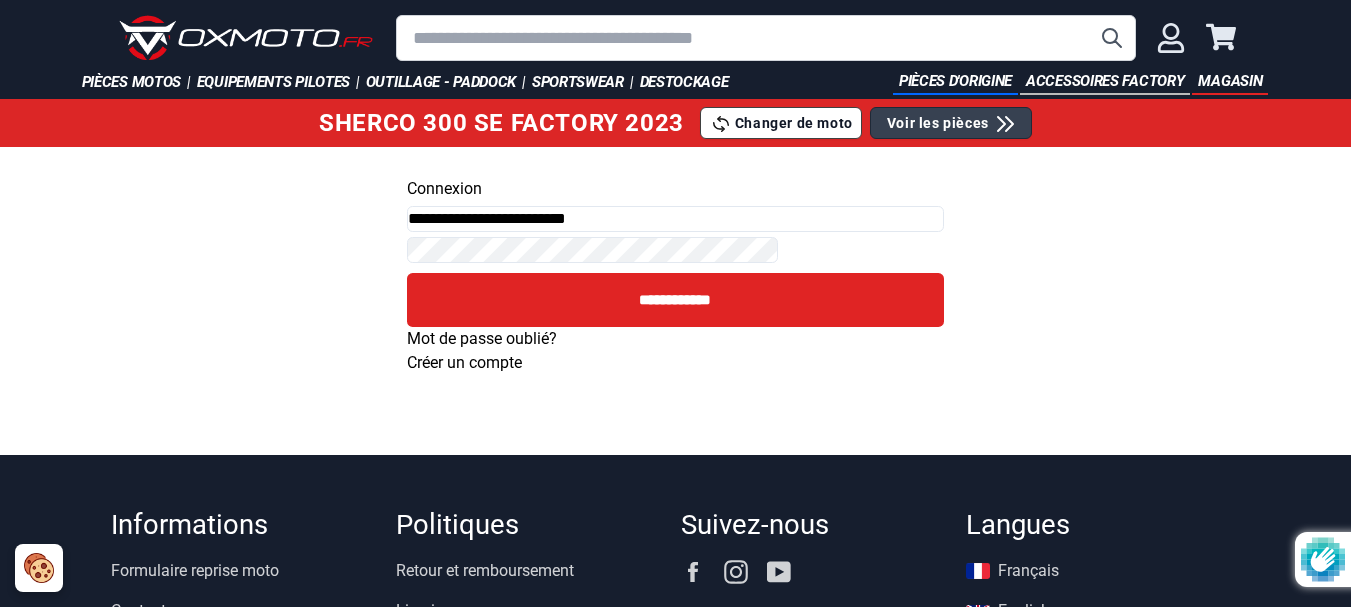 click on "Mot de passe oublié?" at bounding box center (482, 338) 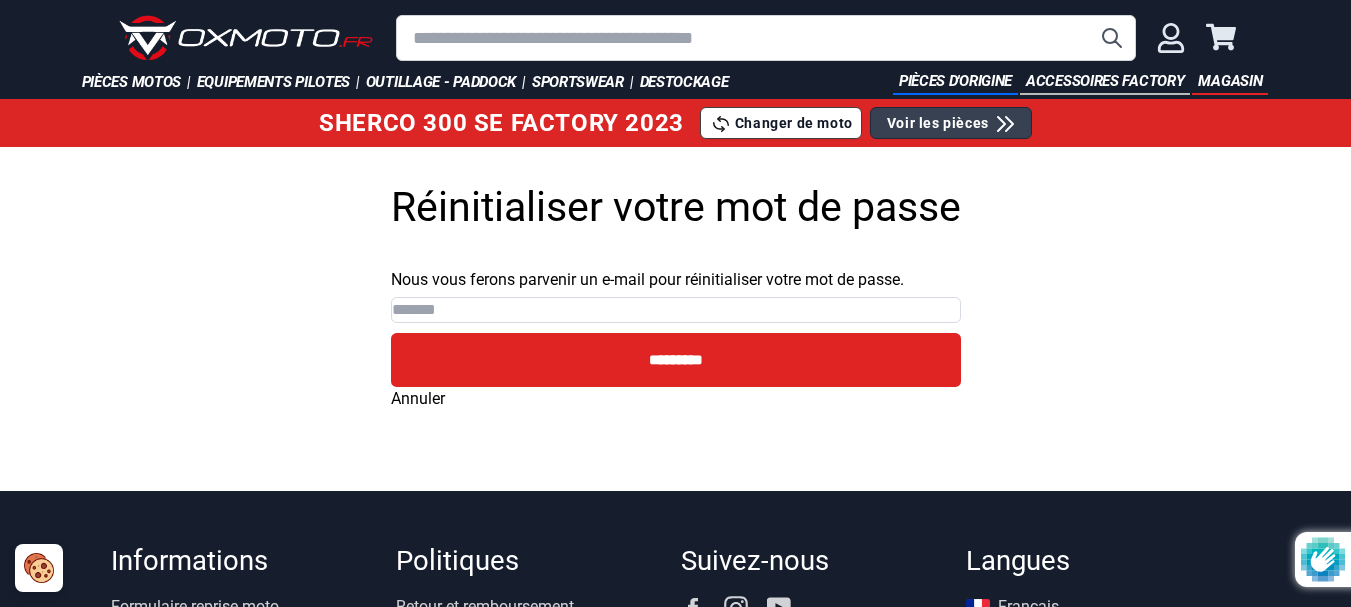click on "E-mails" at bounding box center (676, 310) 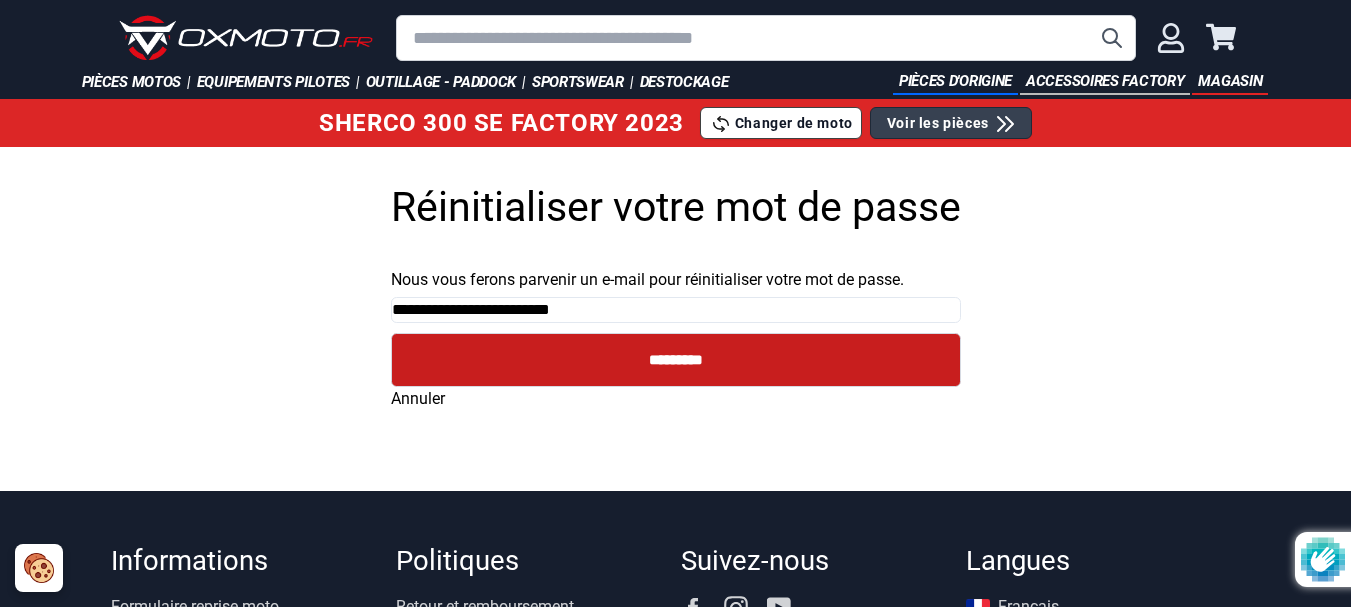 click on "*********" at bounding box center [676, 360] 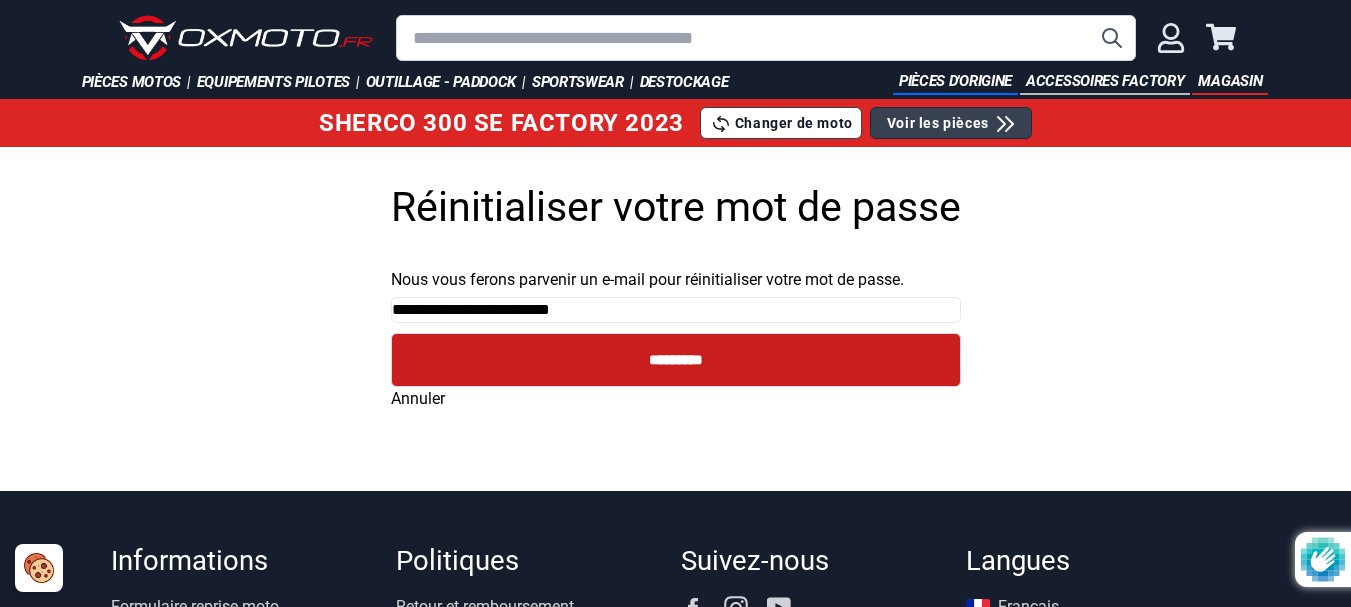 click on "*********" at bounding box center [676, 360] 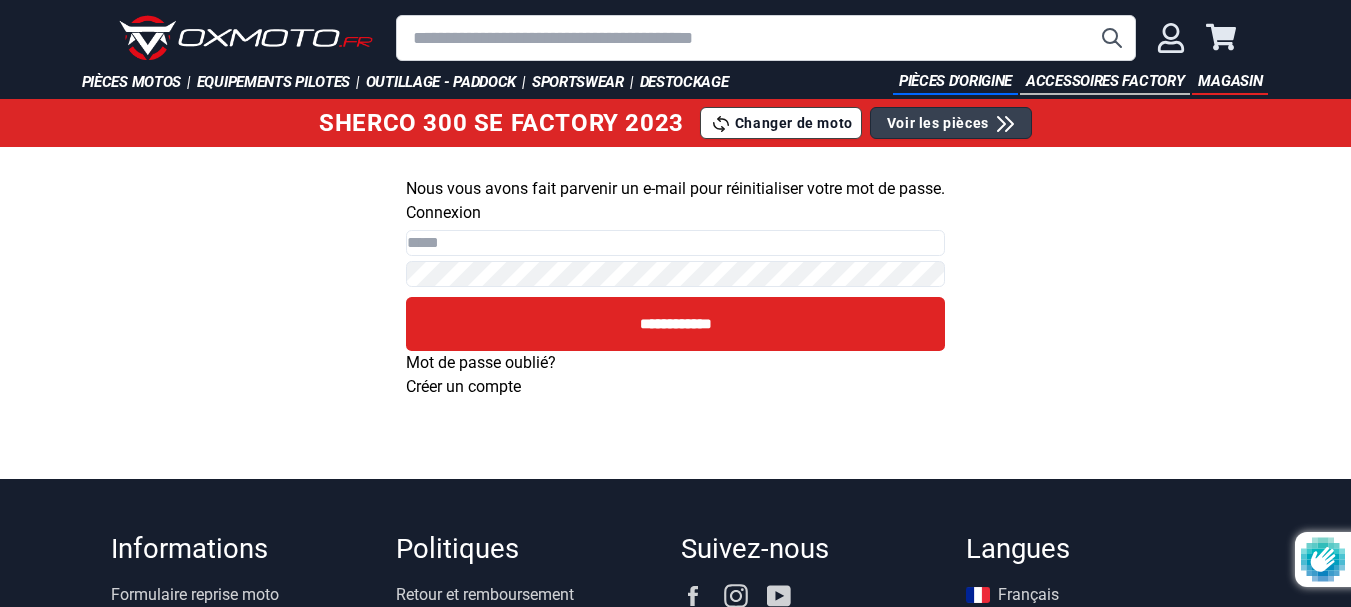 click on "Email" at bounding box center [675, 243] 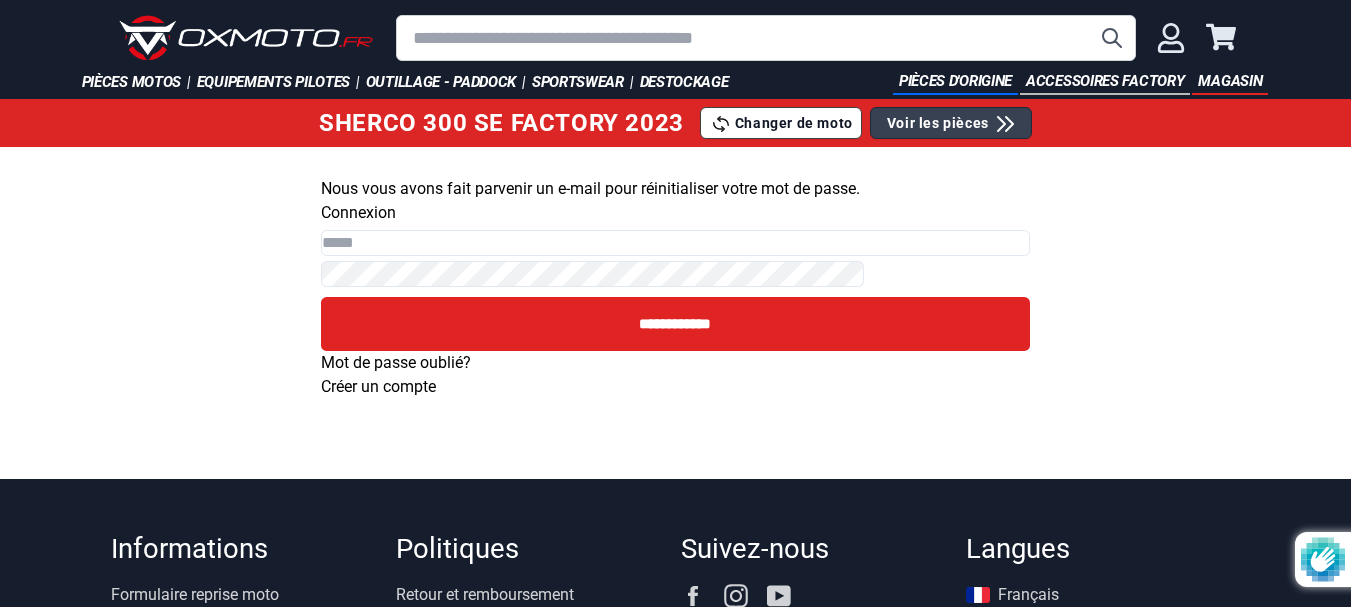 scroll, scrollTop: 0, scrollLeft: 0, axis: both 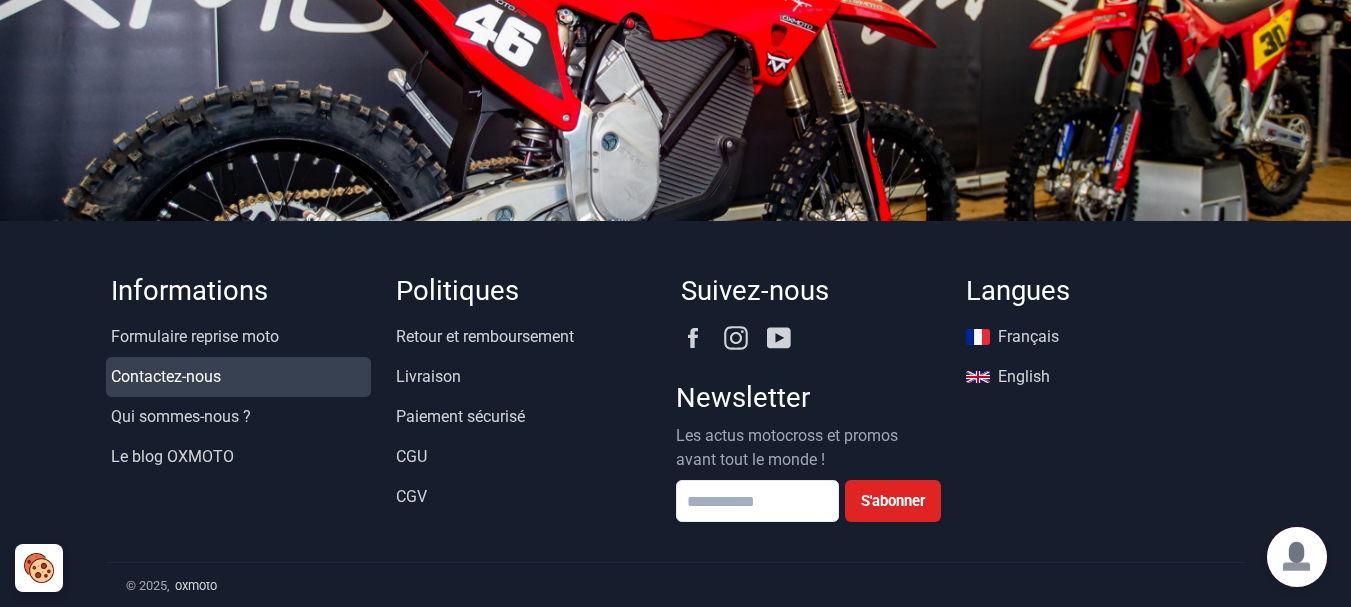 click on "Contactez-nous" at bounding box center (238, 377) 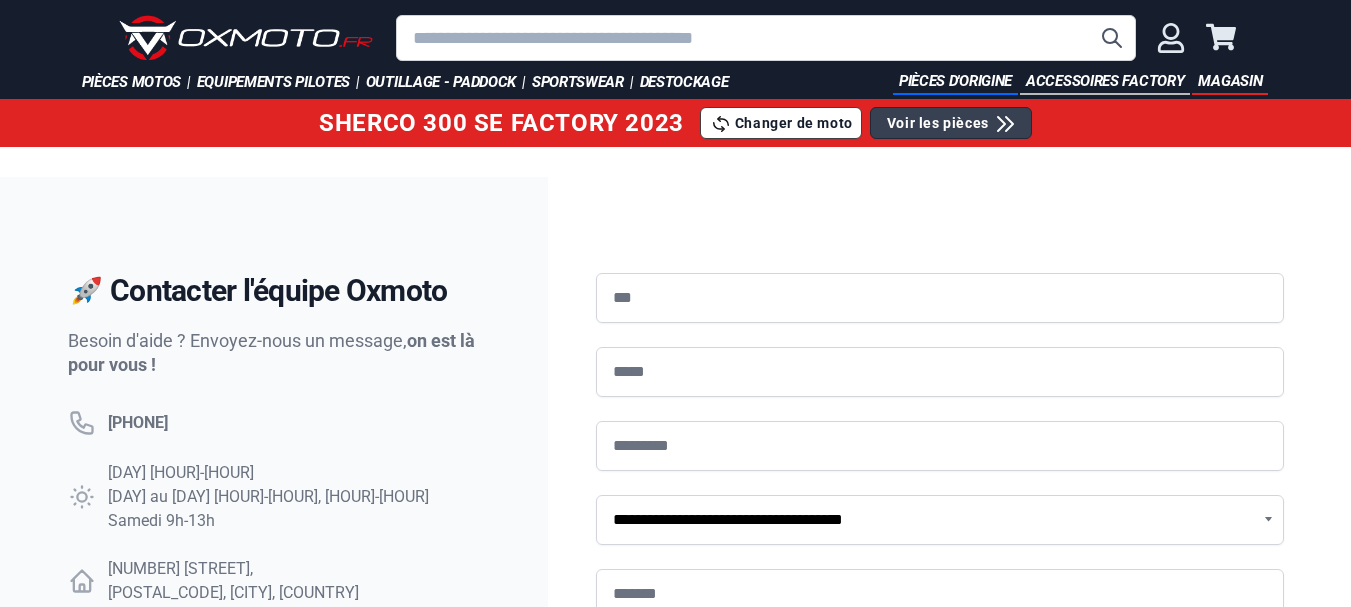 scroll, scrollTop: 200, scrollLeft: 0, axis: vertical 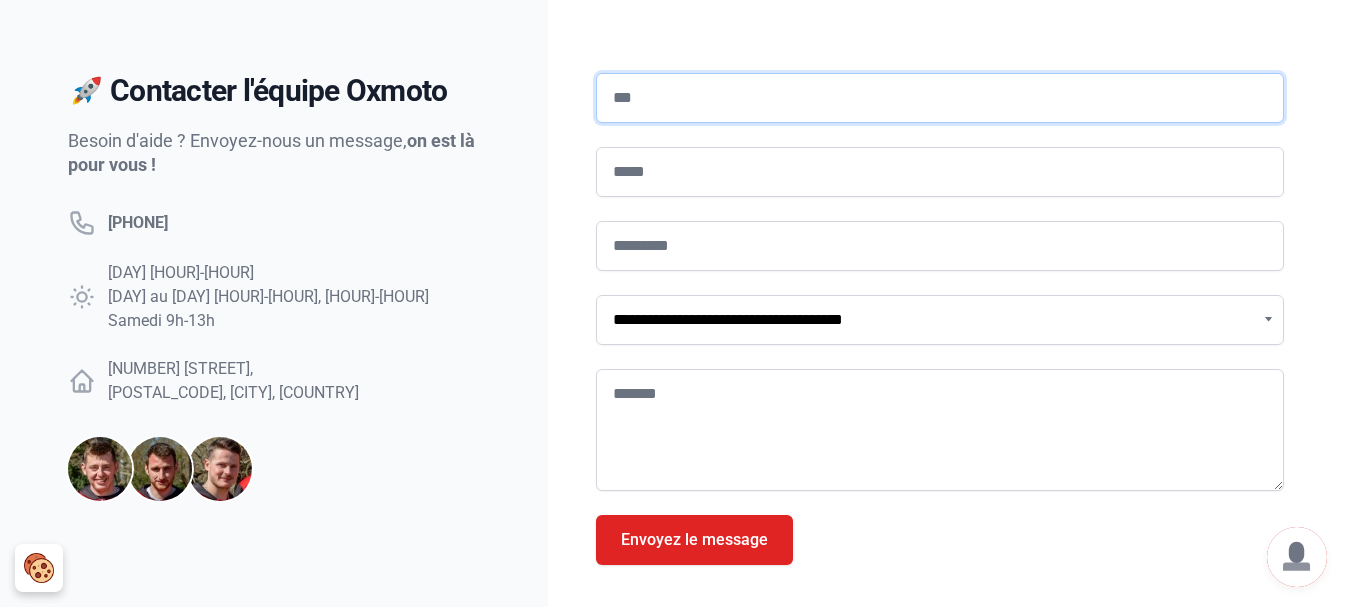 click on "Nom" at bounding box center (940, 98) 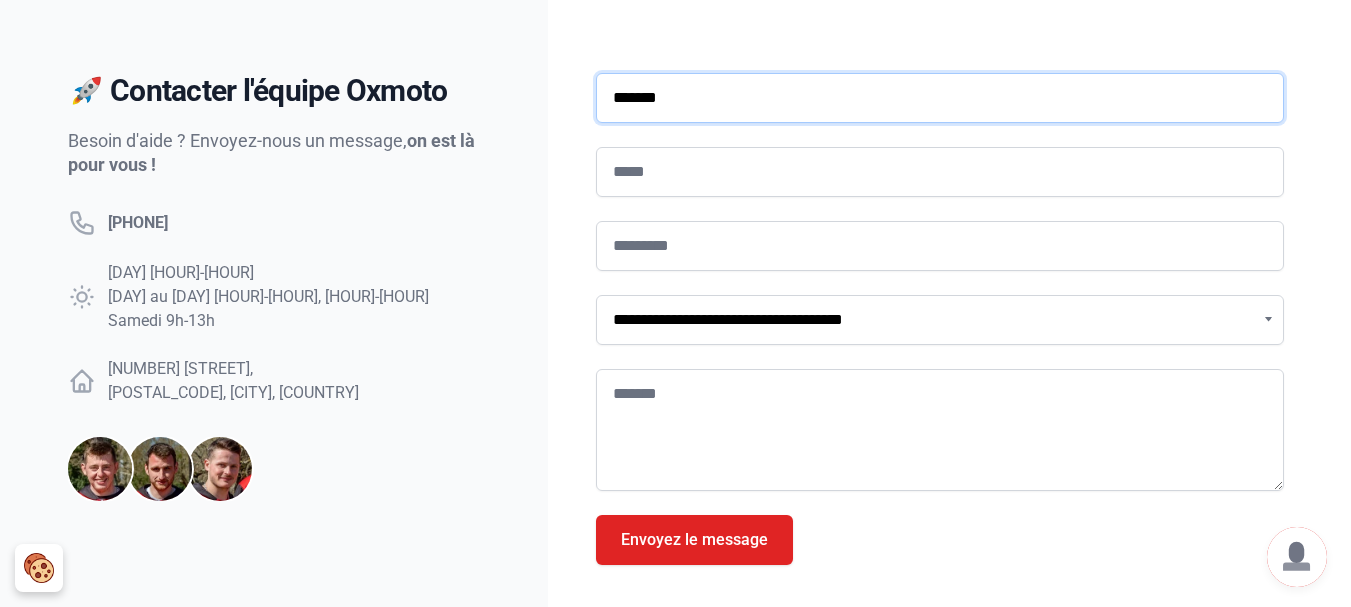 type on "*******" 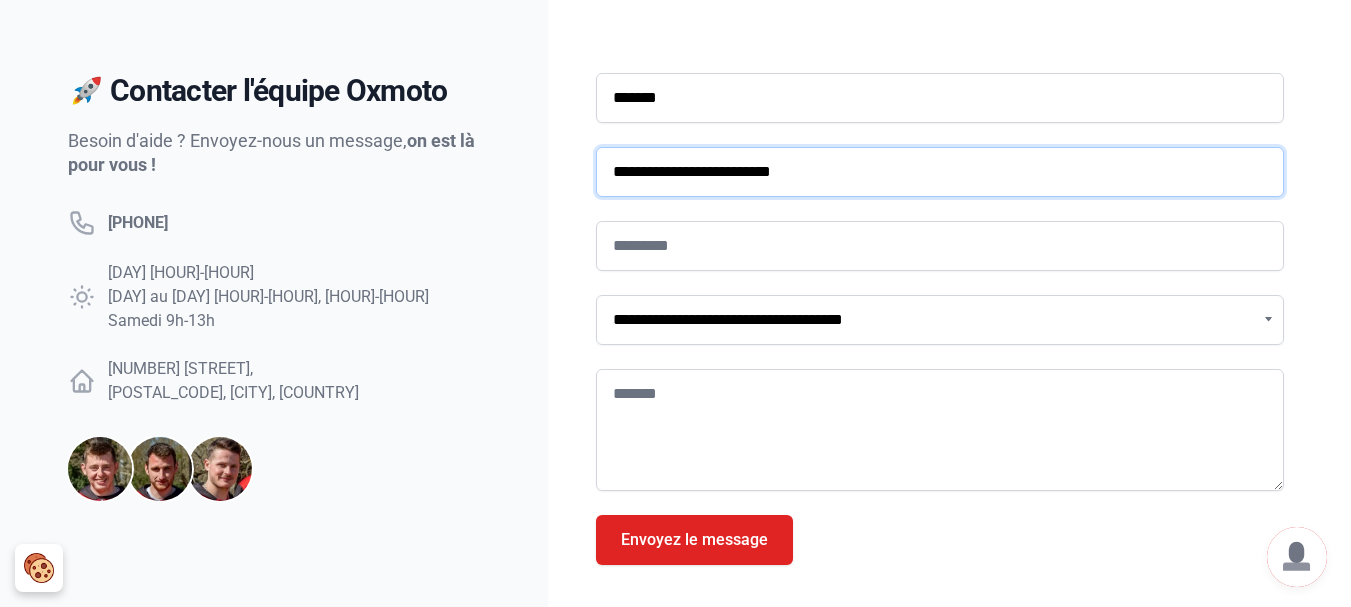 type on "**********" 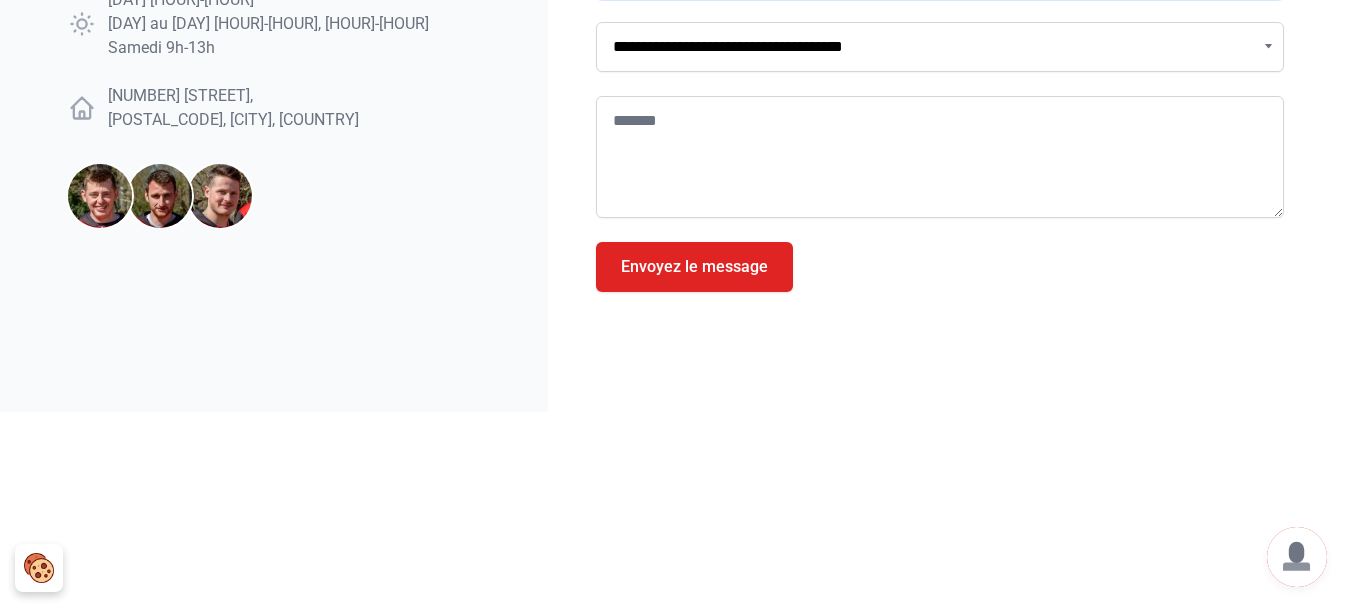 scroll, scrollTop: 331, scrollLeft: 0, axis: vertical 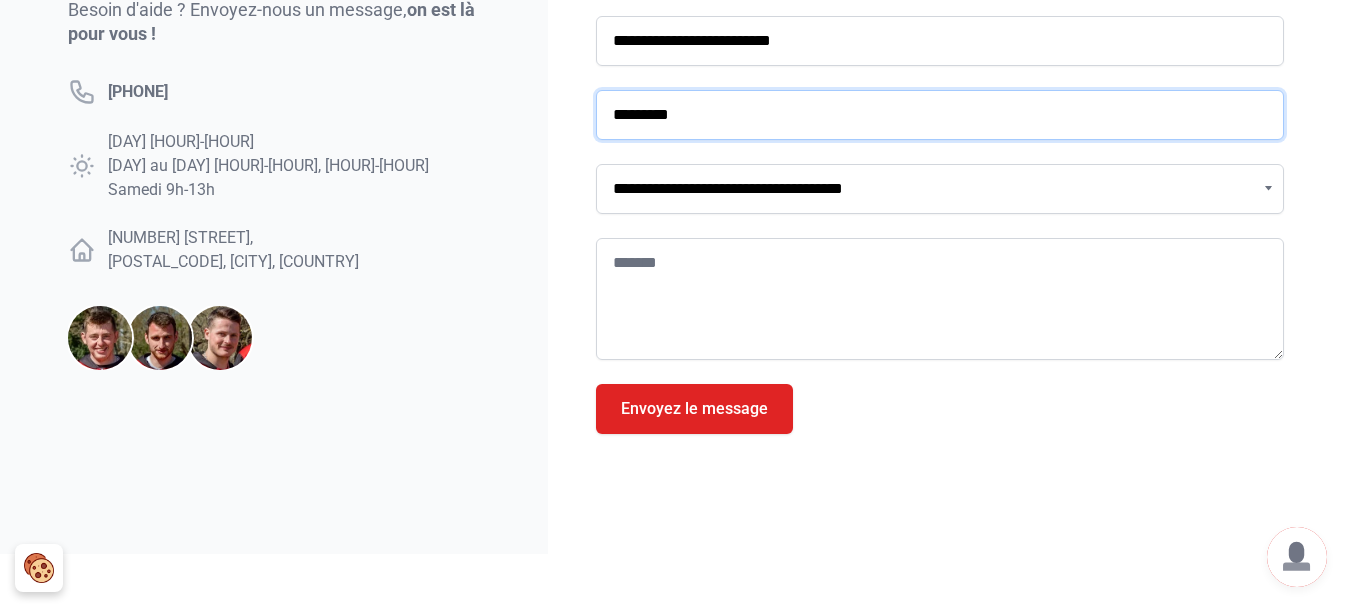 click on "*********" at bounding box center [940, 115] 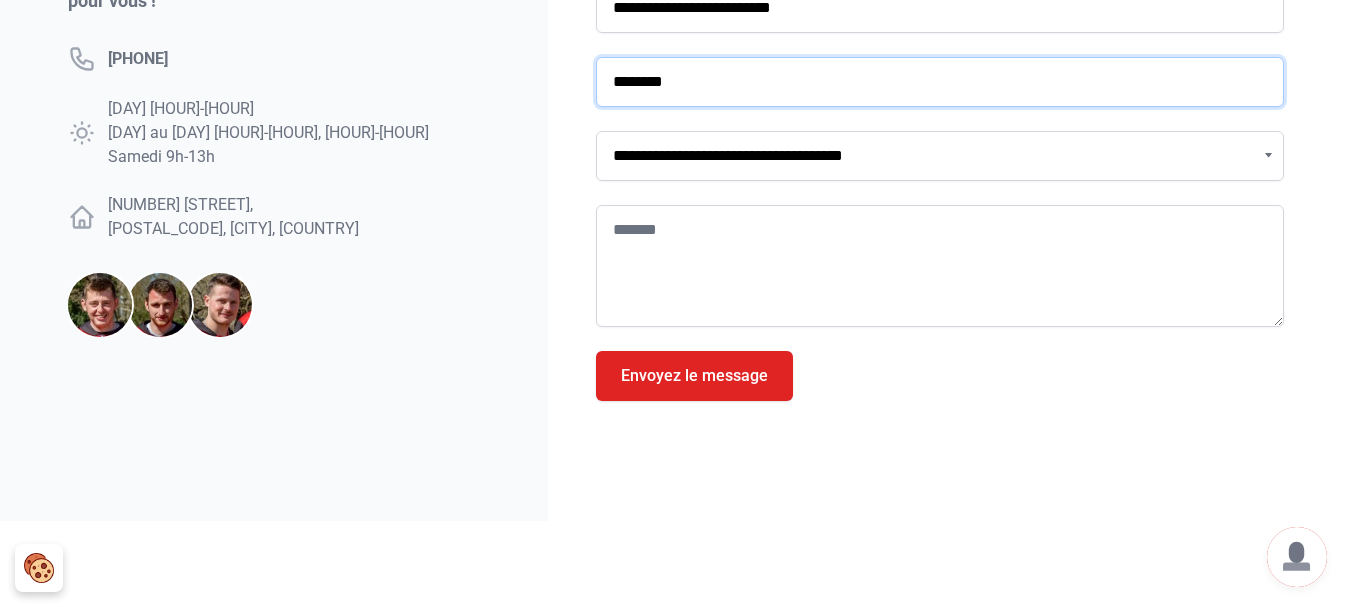 scroll, scrollTop: 362, scrollLeft: 0, axis: vertical 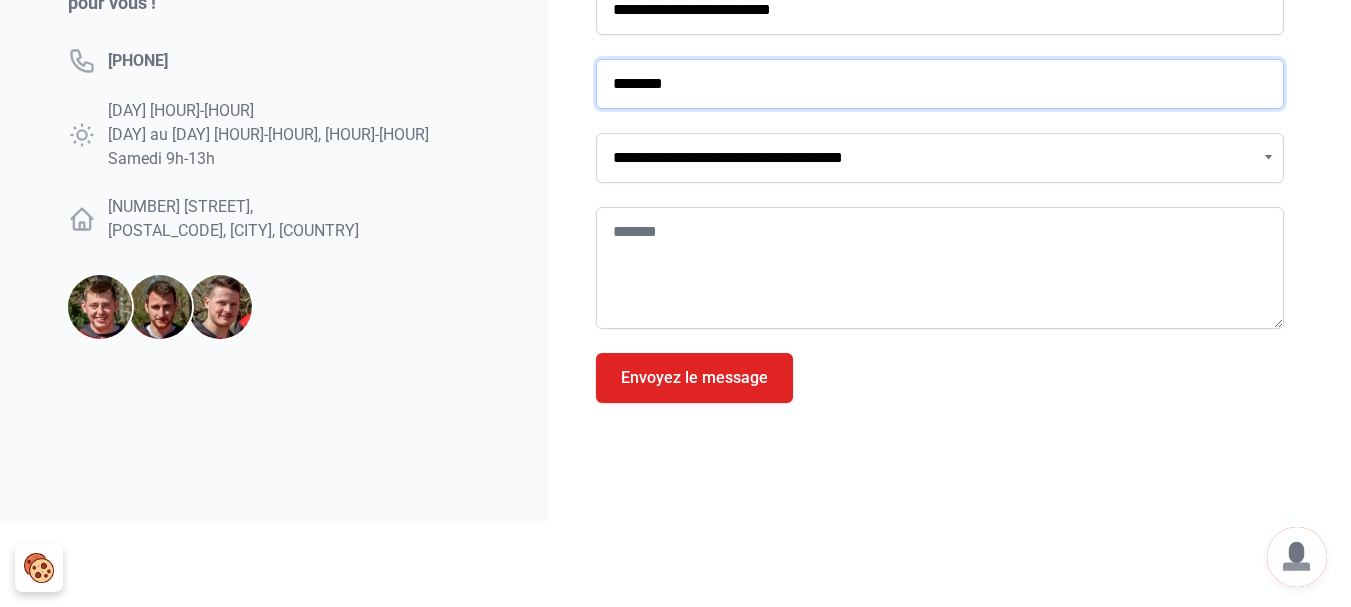 click on "********" at bounding box center (940, 84) 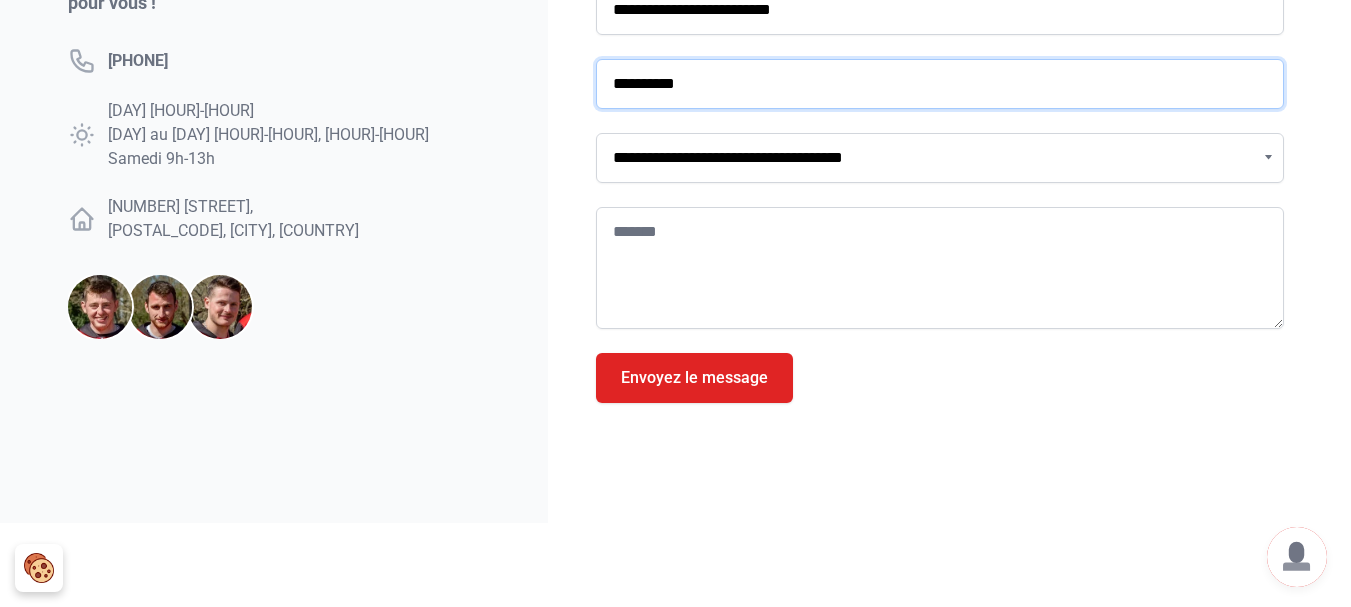 type on "**********" 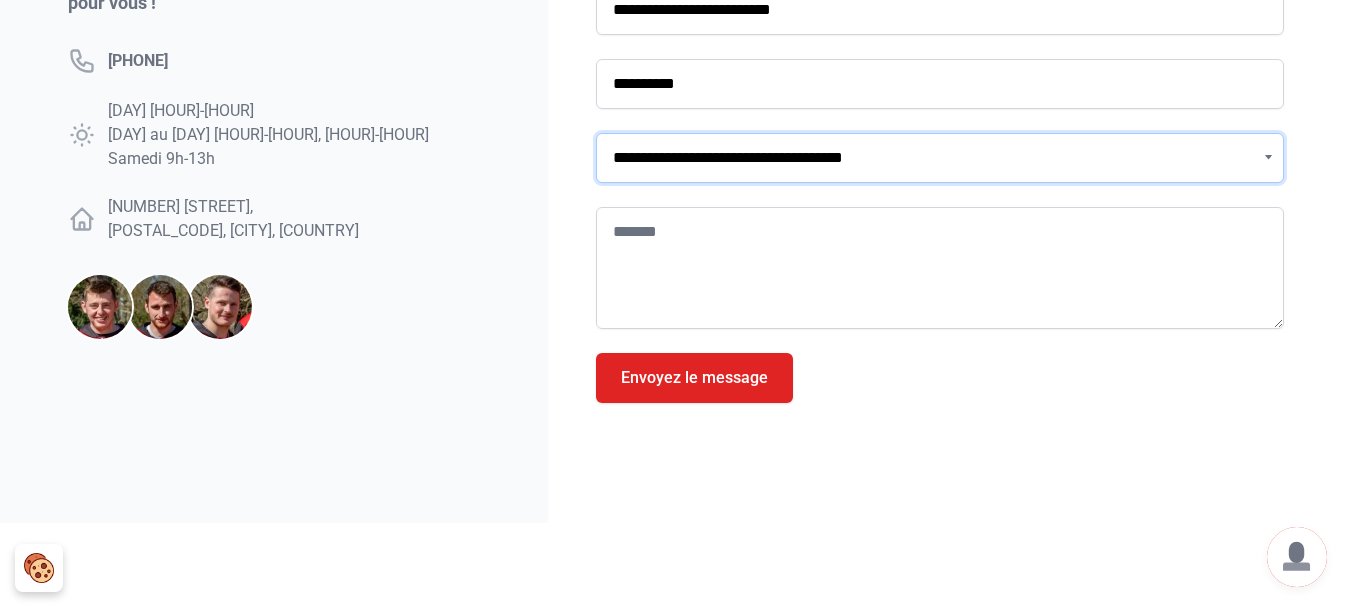 click on "**********" at bounding box center (940, 158) 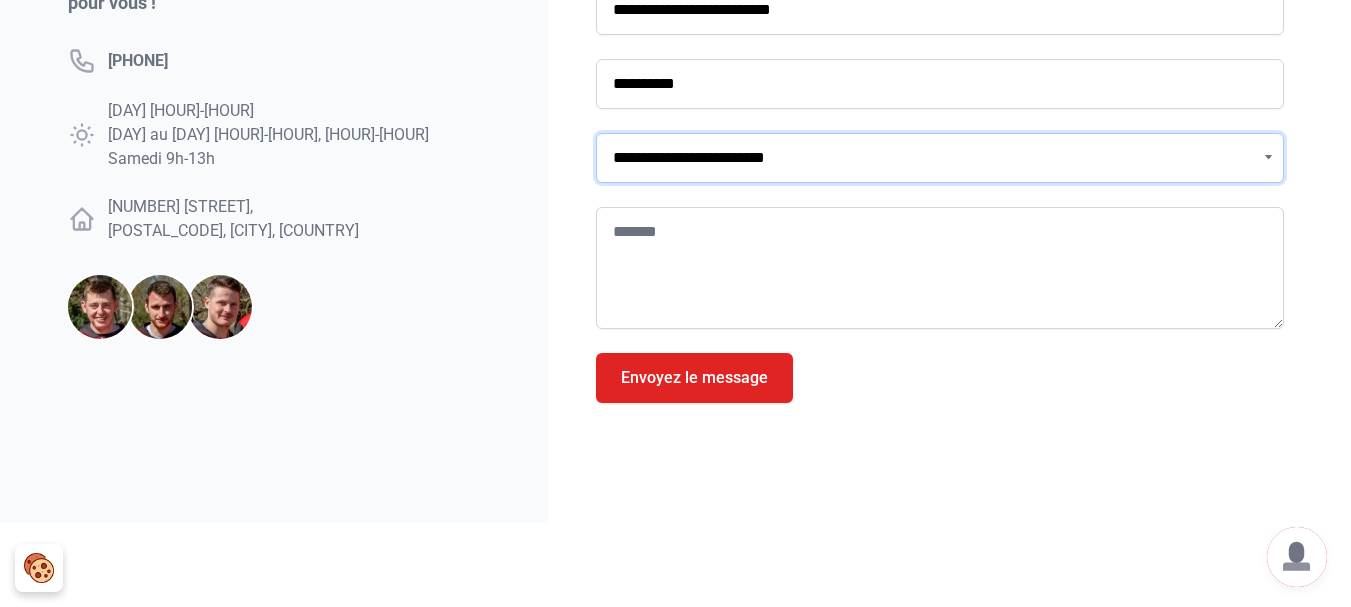 click on "**********" at bounding box center (940, 158) 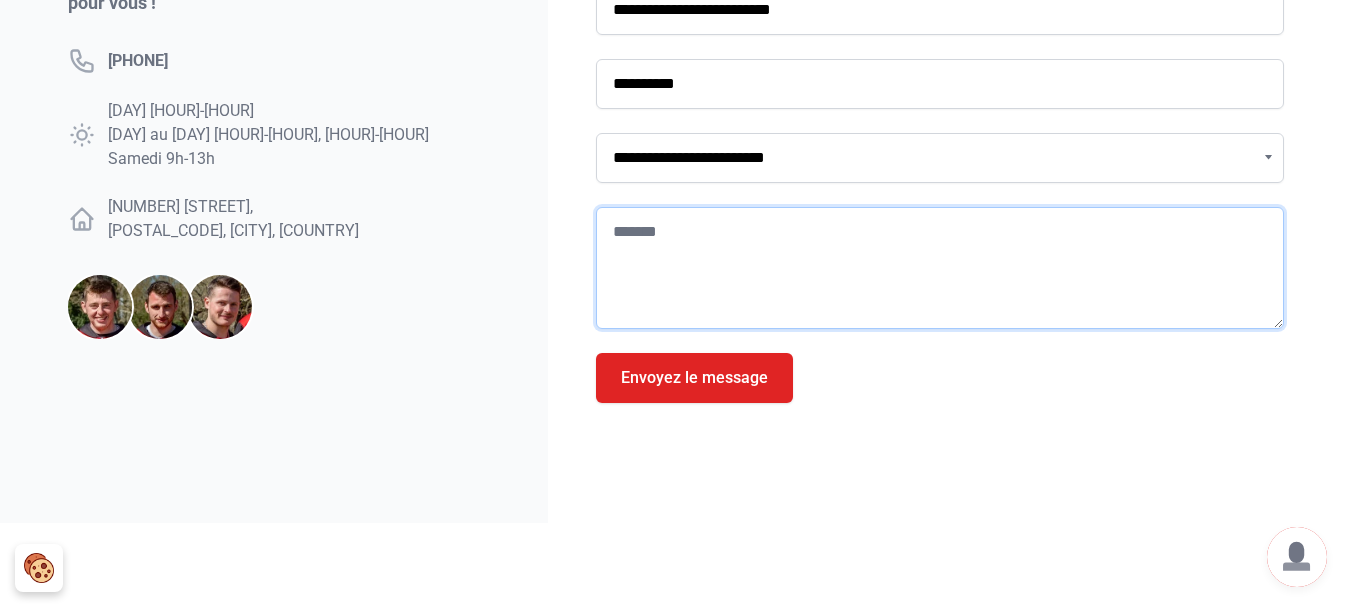 click on "Message" at bounding box center [940, 268] 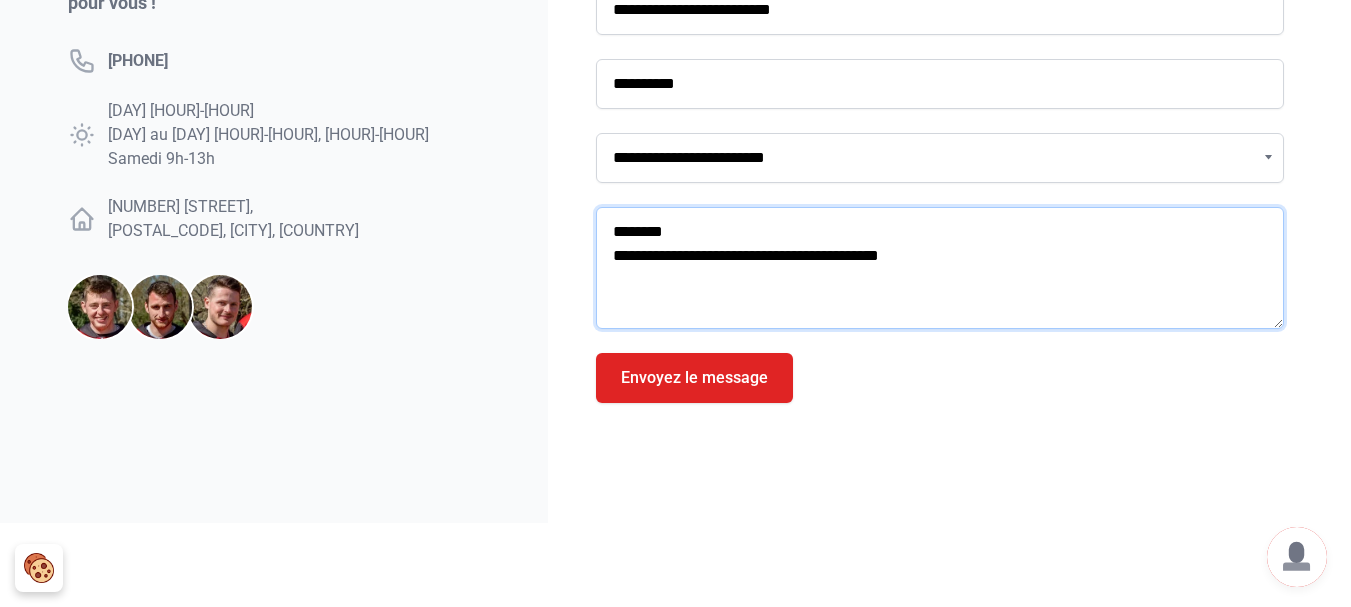 paste on "**********" 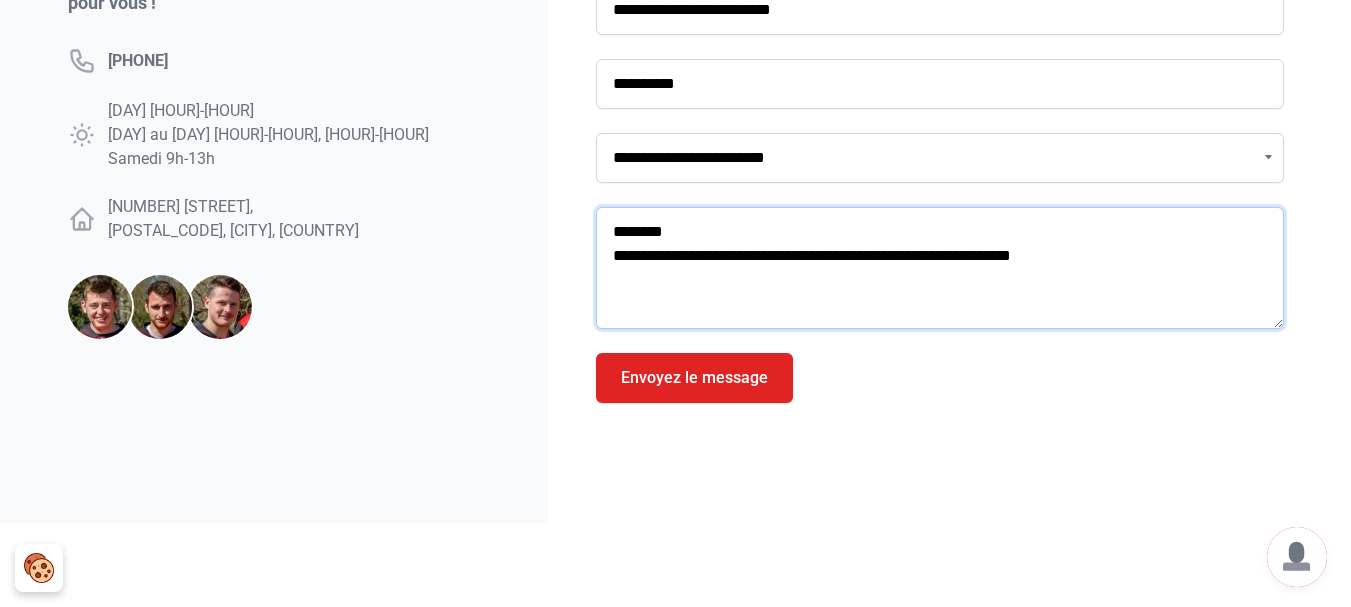 drag, startPoint x: 1077, startPoint y: 262, endPoint x: 946, endPoint y: 263, distance: 131.00381 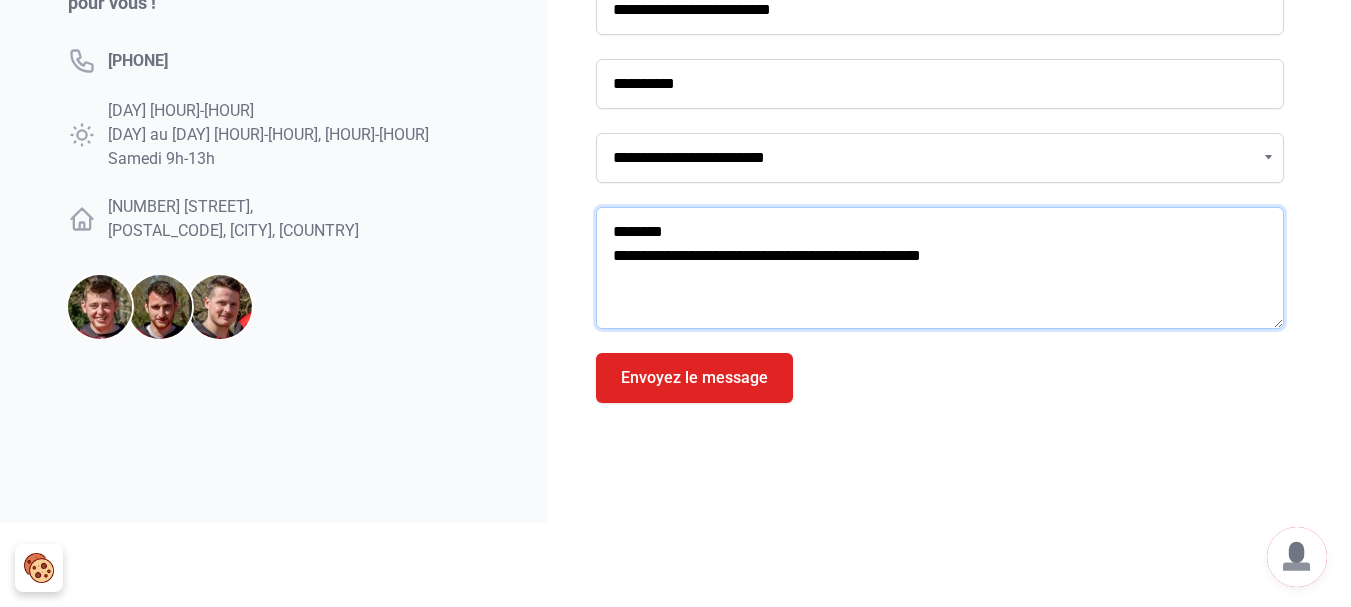 click on "**********" at bounding box center [940, 268] 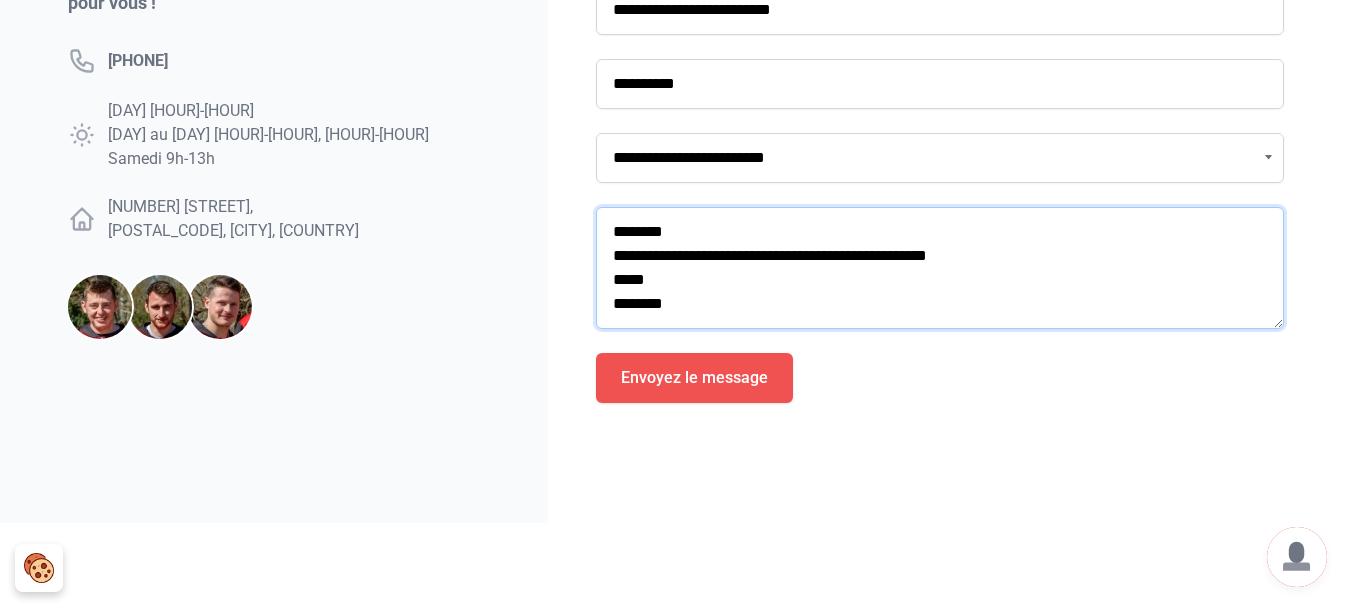 type on "**********" 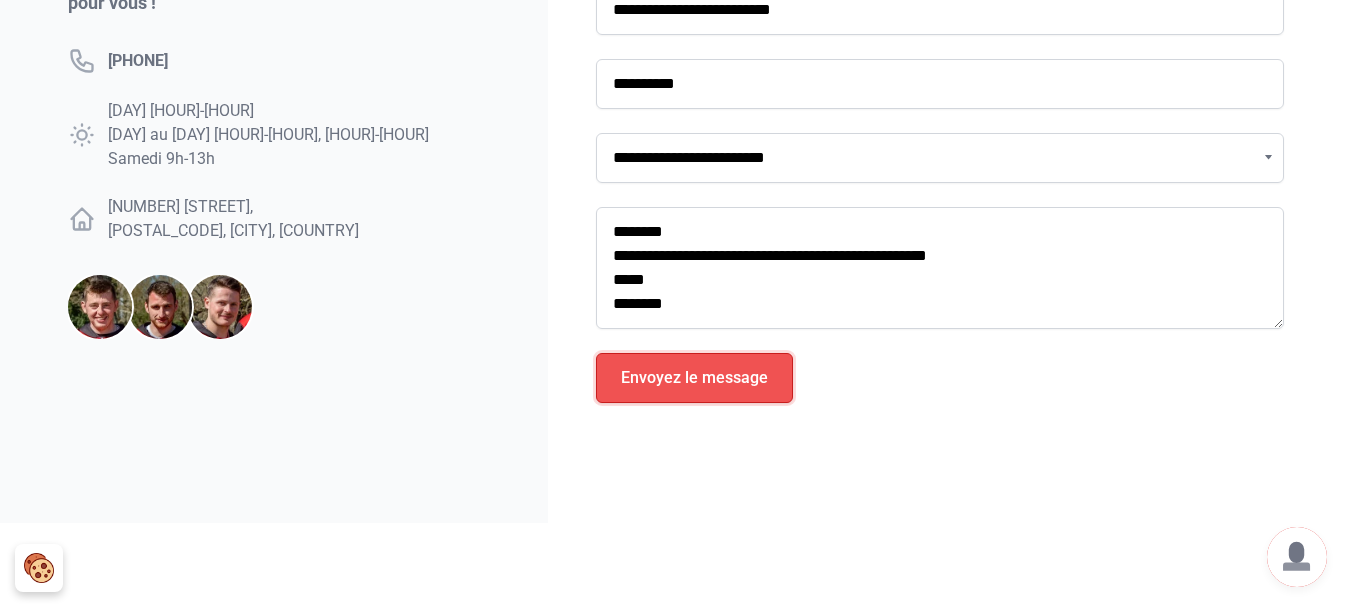 click on "Envoyez le message" at bounding box center [694, 378] 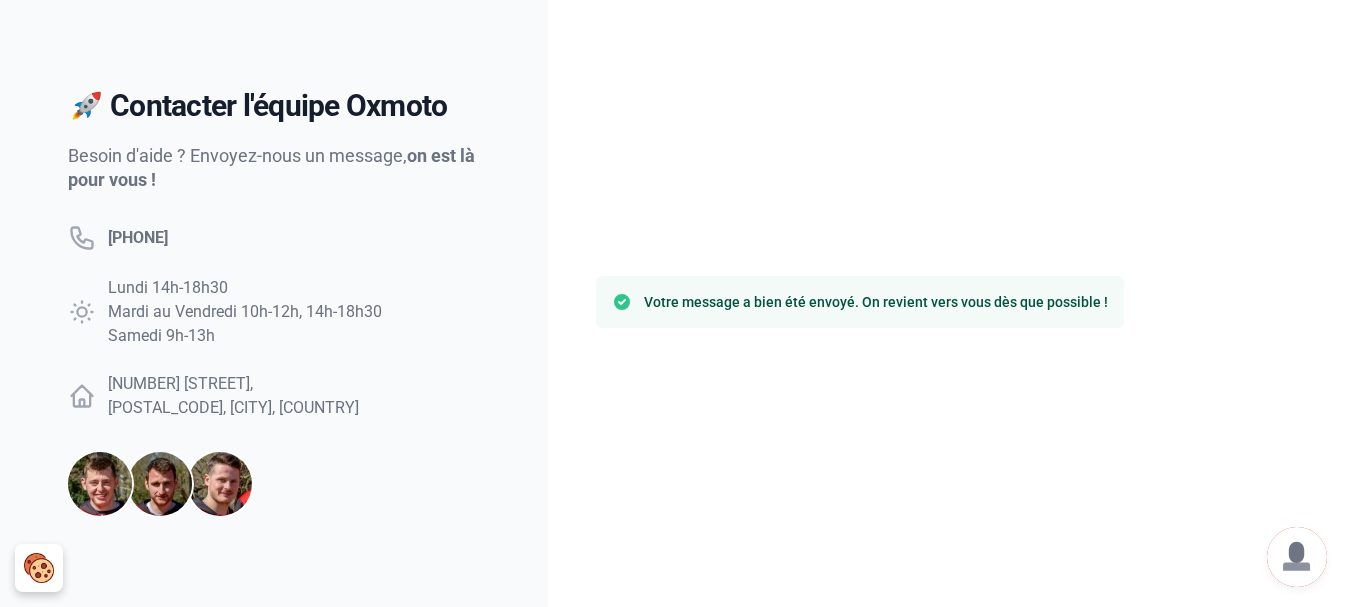 scroll, scrollTop: 200, scrollLeft: 0, axis: vertical 